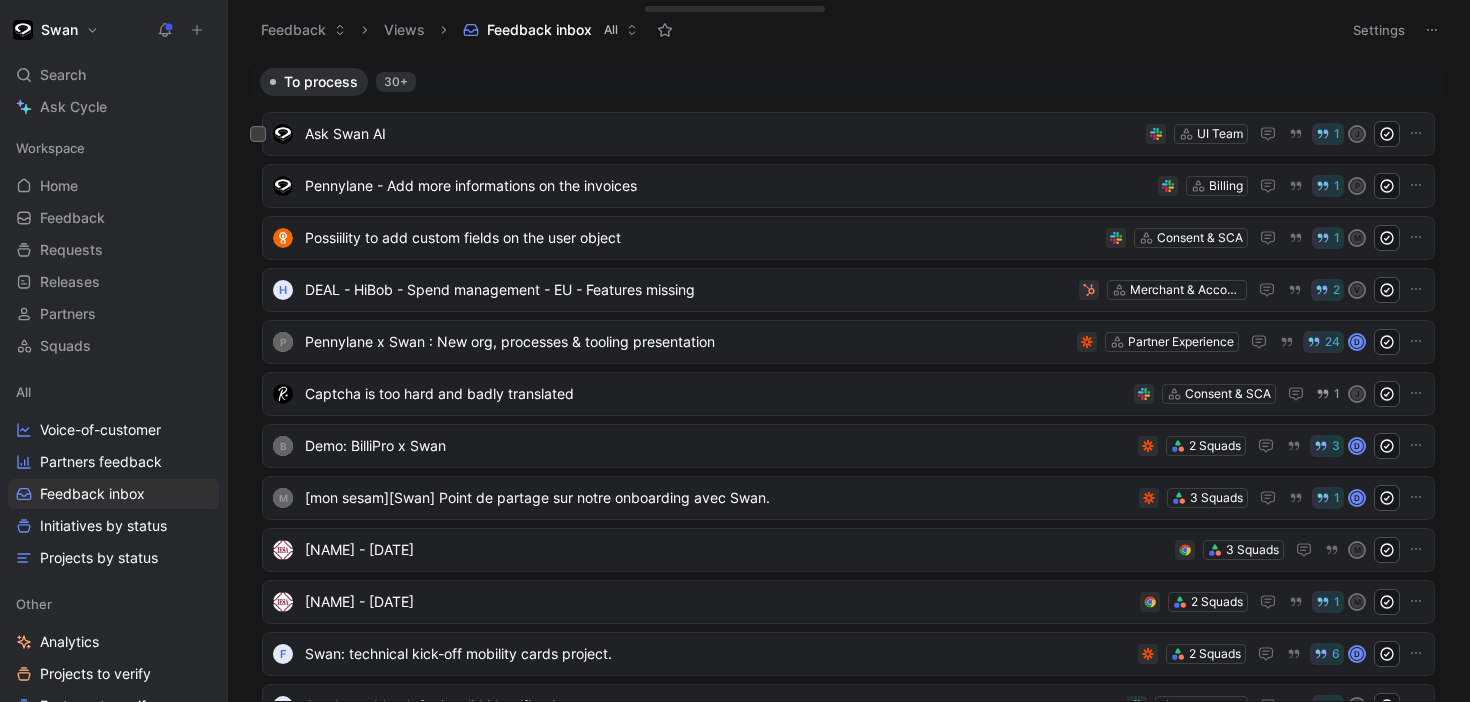 scroll, scrollTop: 0, scrollLeft: 0, axis: both 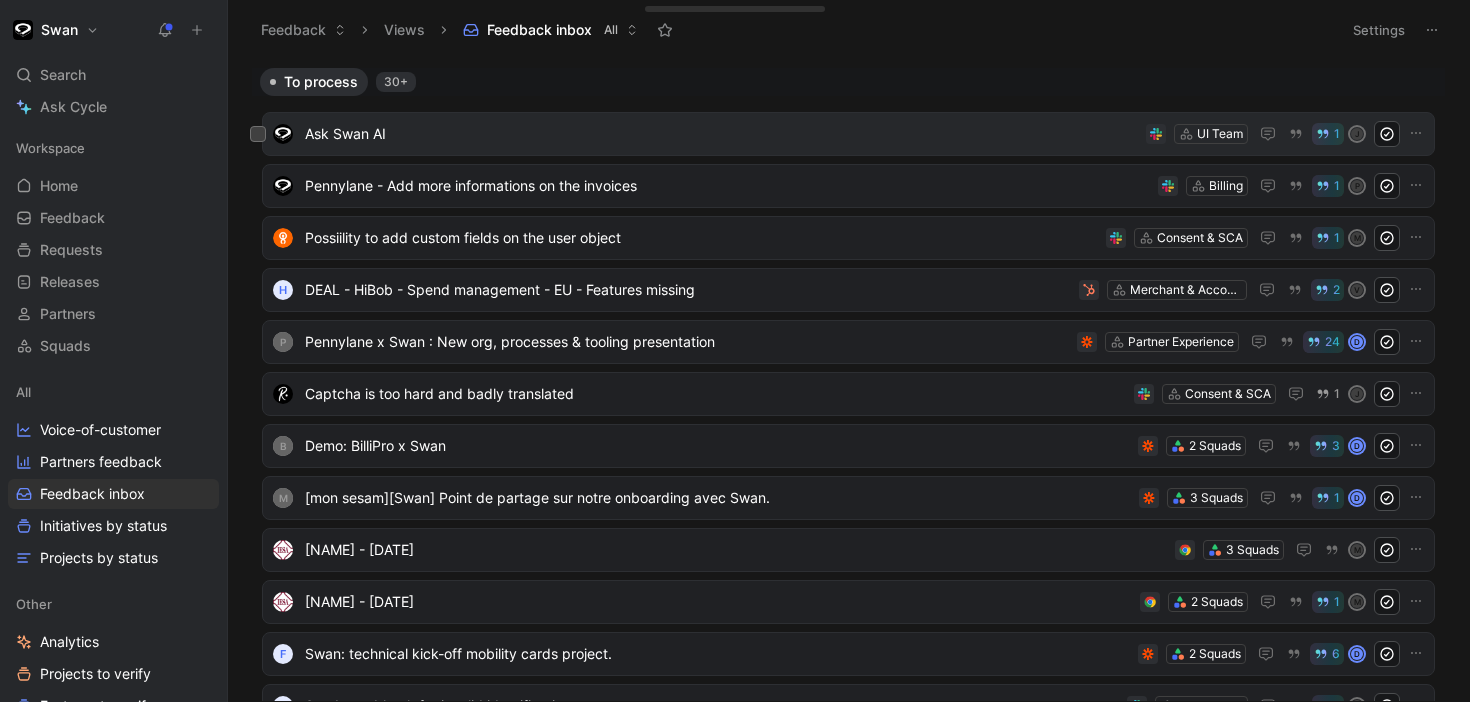 click on "Ask Swan AI" at bounding box center [721, 134] 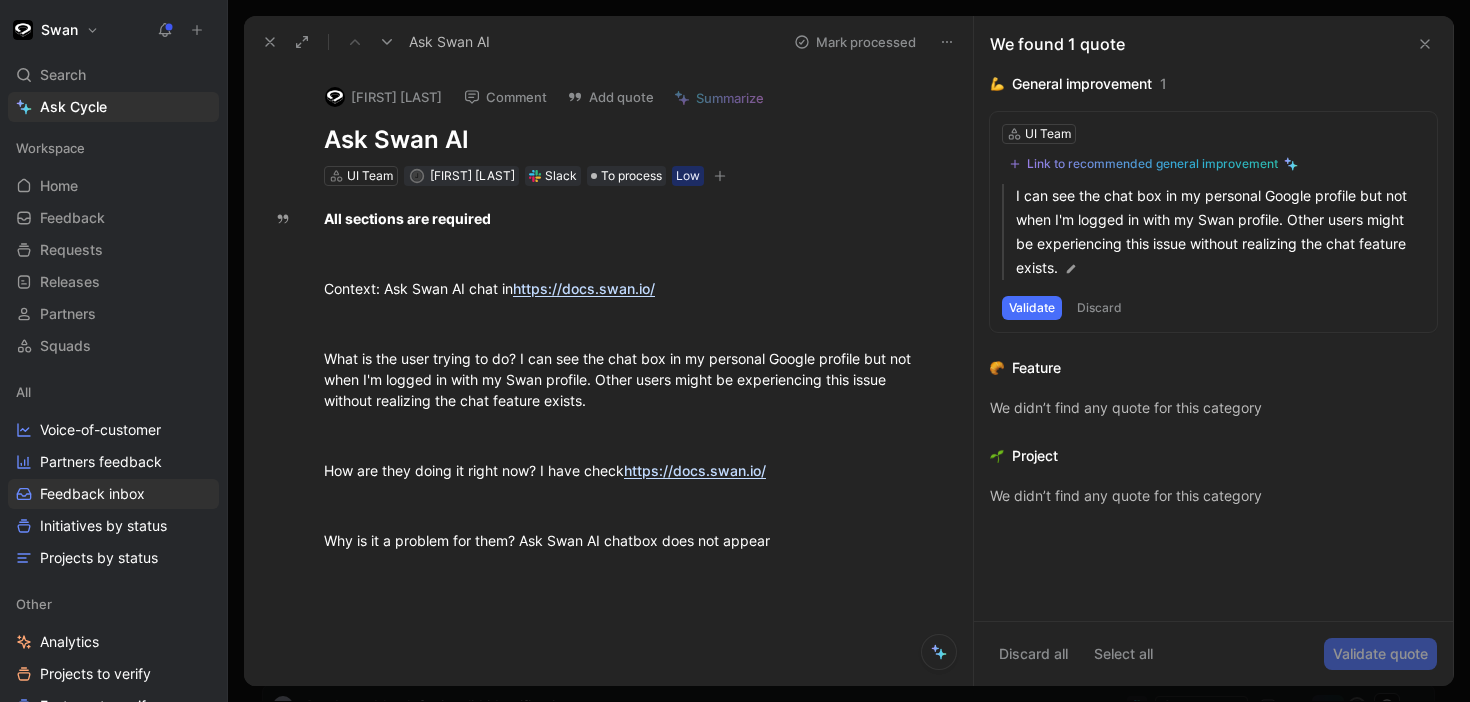 click 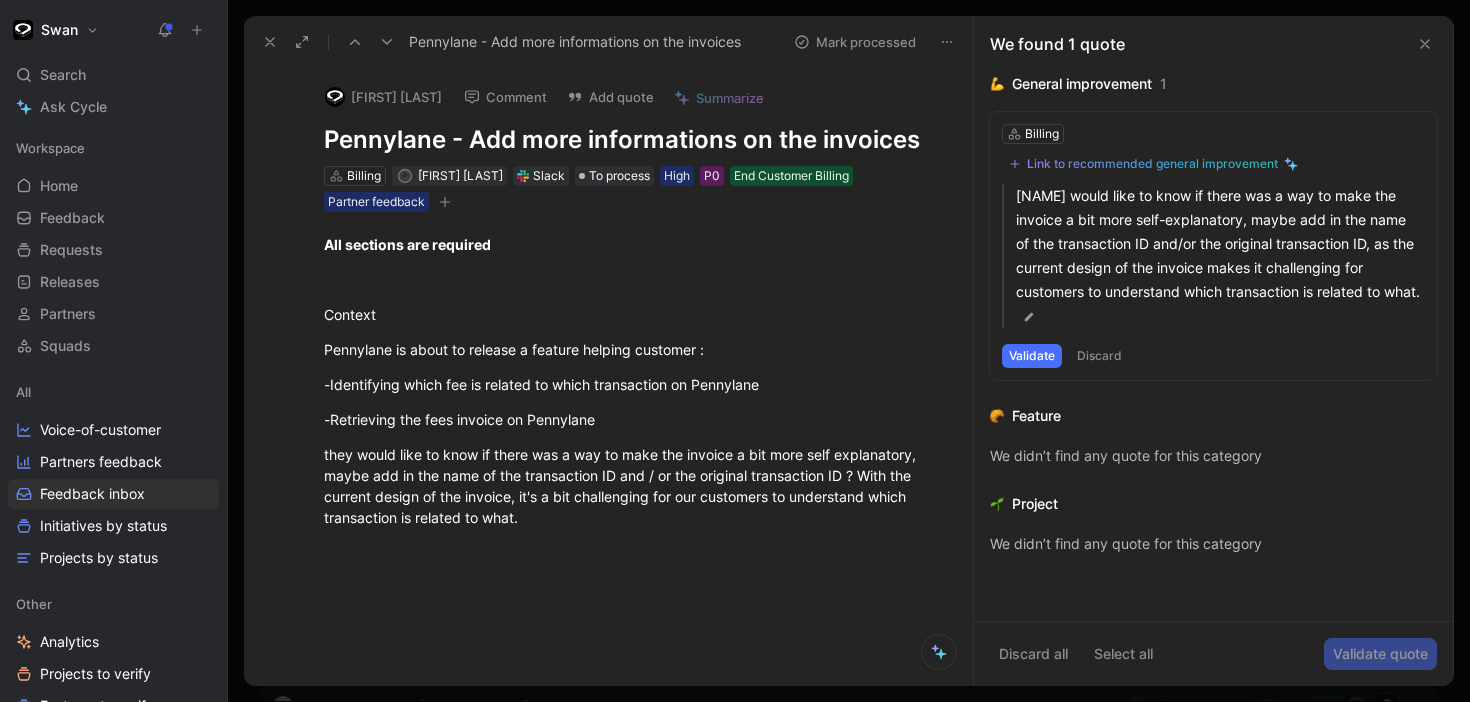 click at bounding box center (355, 42) 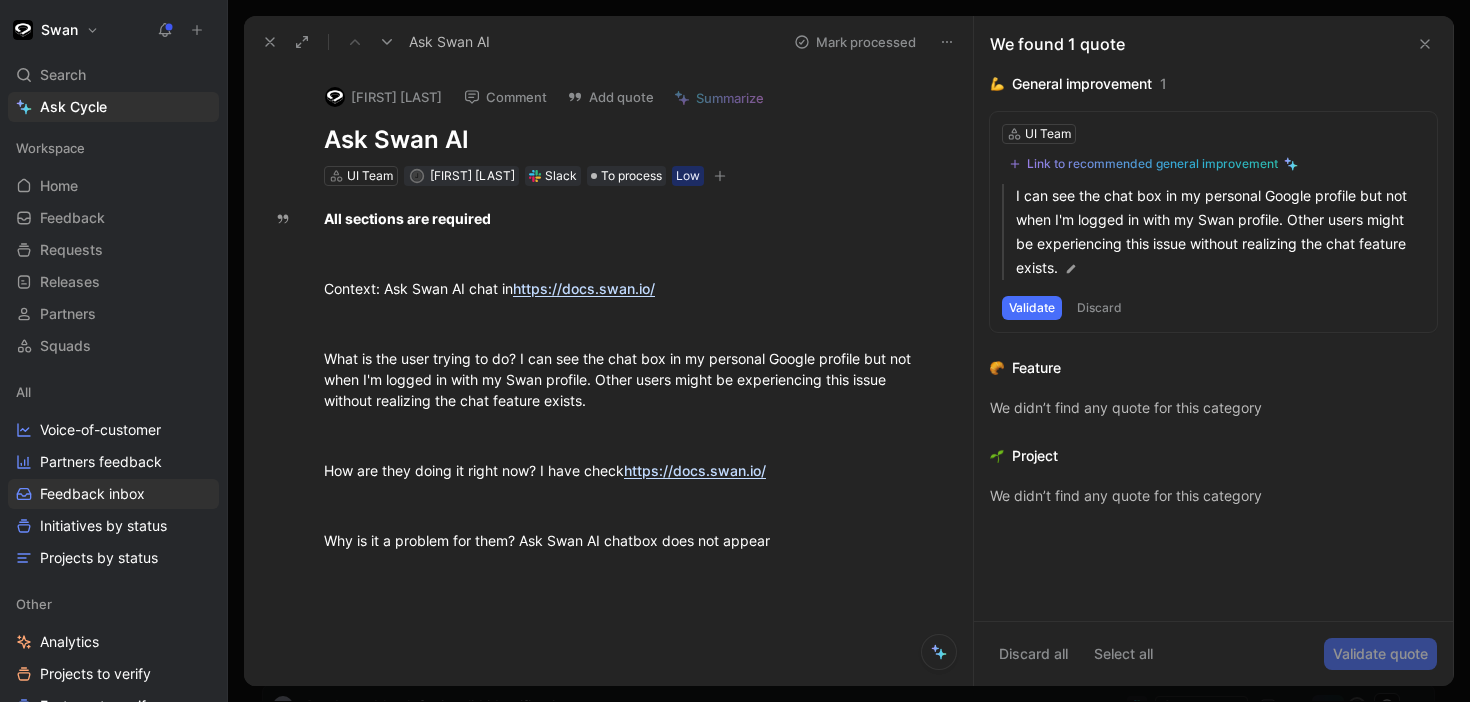 click 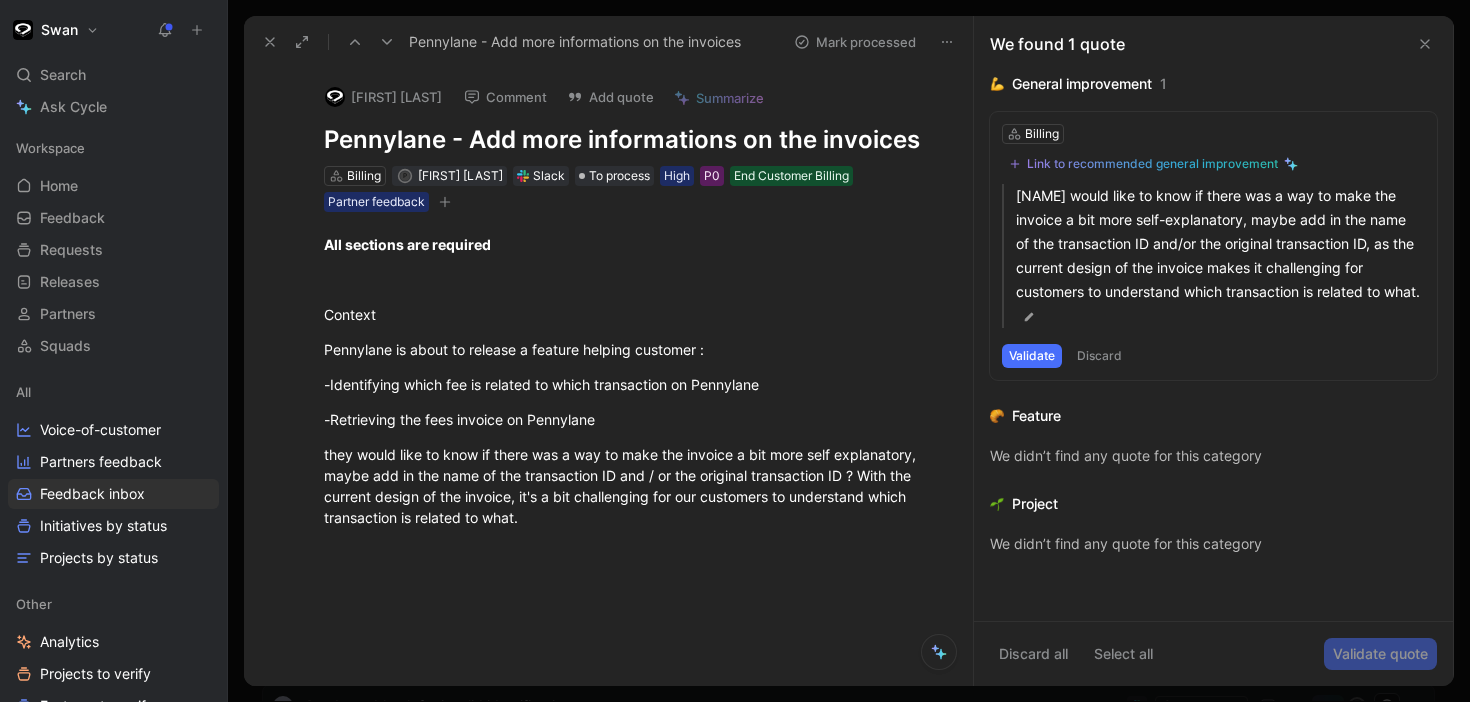 click on "[FIRST] [LAST]" at bounding box center (383, 97) 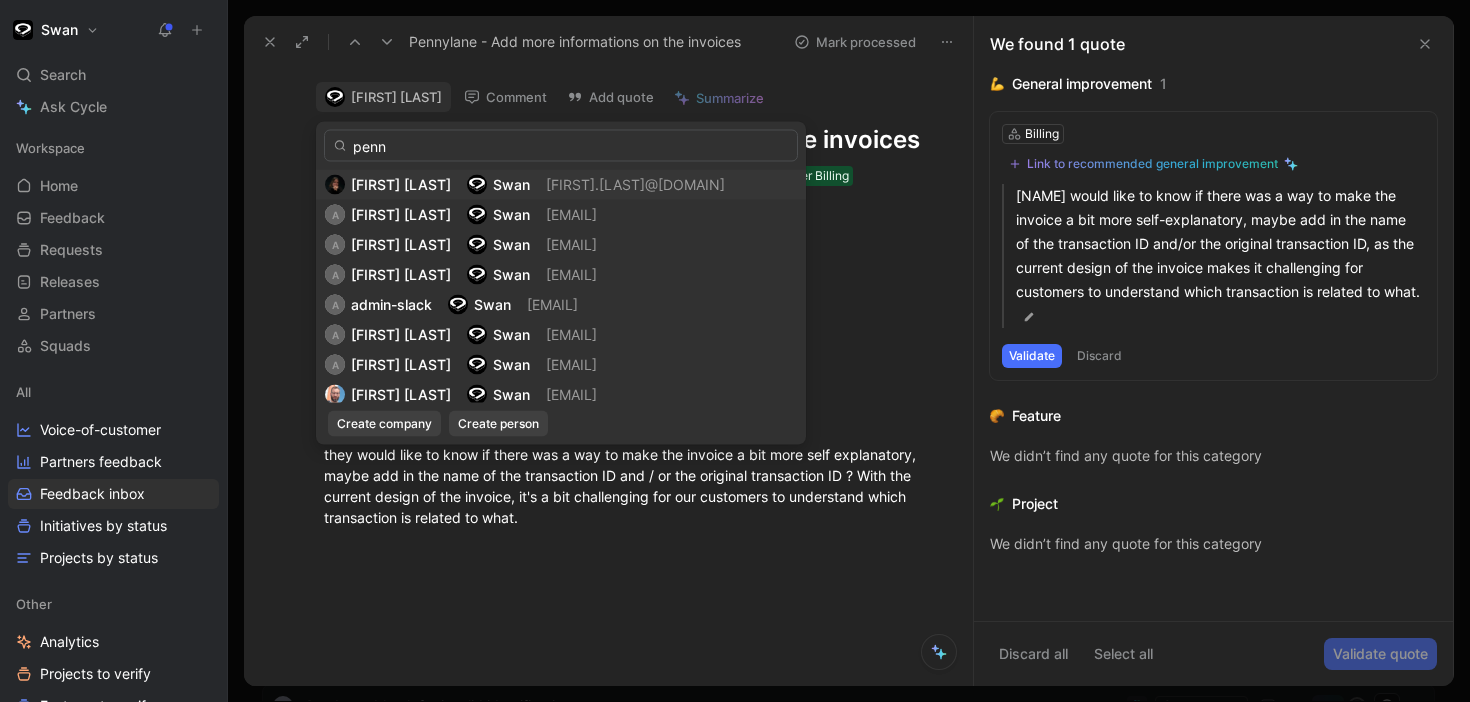 type on "penny" 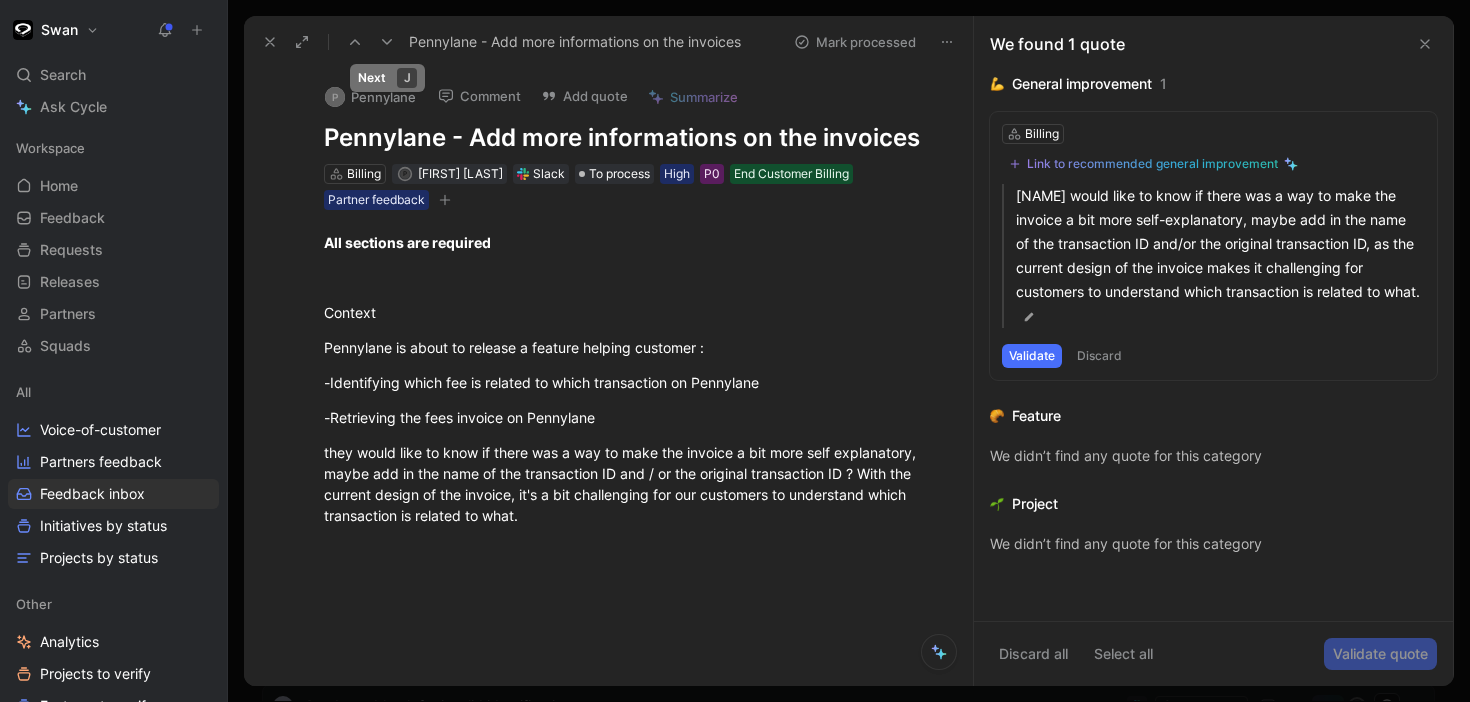 click 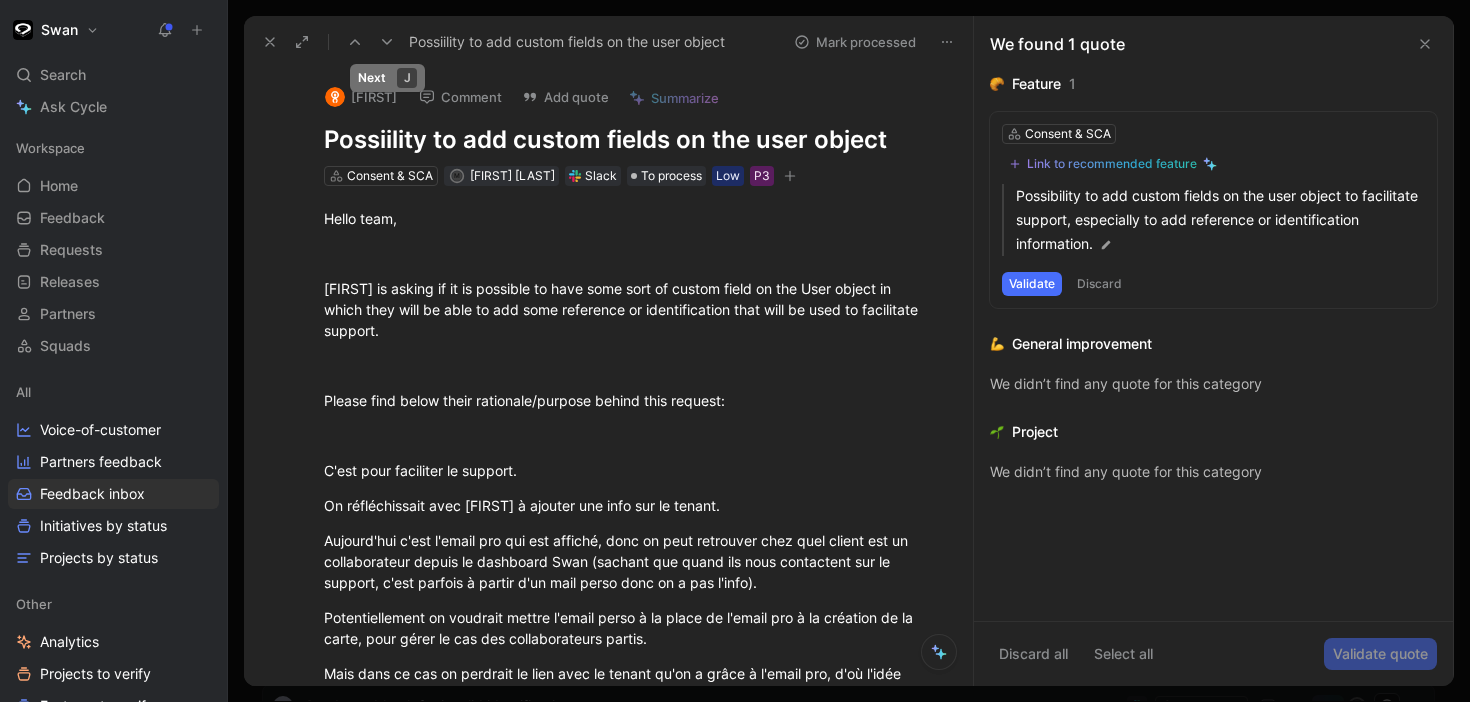 click 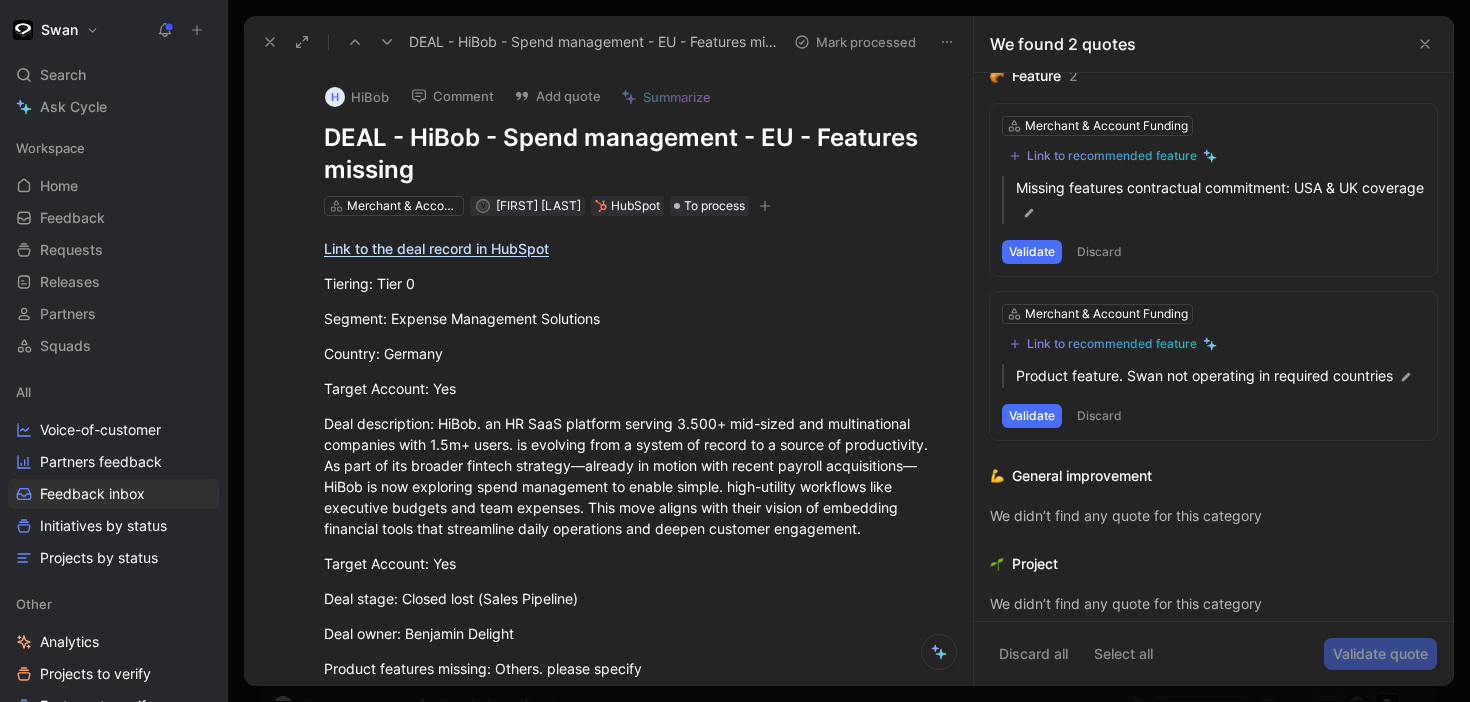 scroll, scrollTop: 0, scrollLeft: 0, axis: both 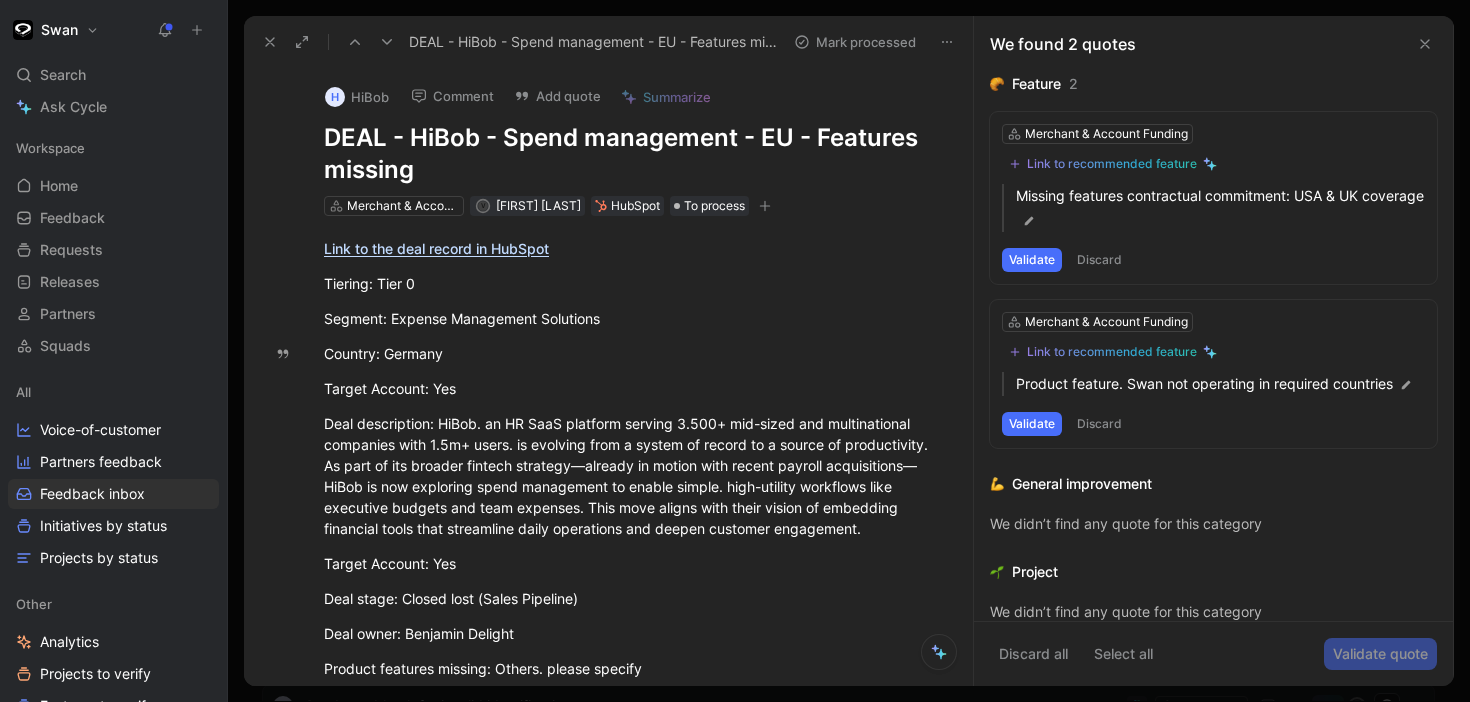 click on "Discard" at bounding box center (1099, 424) 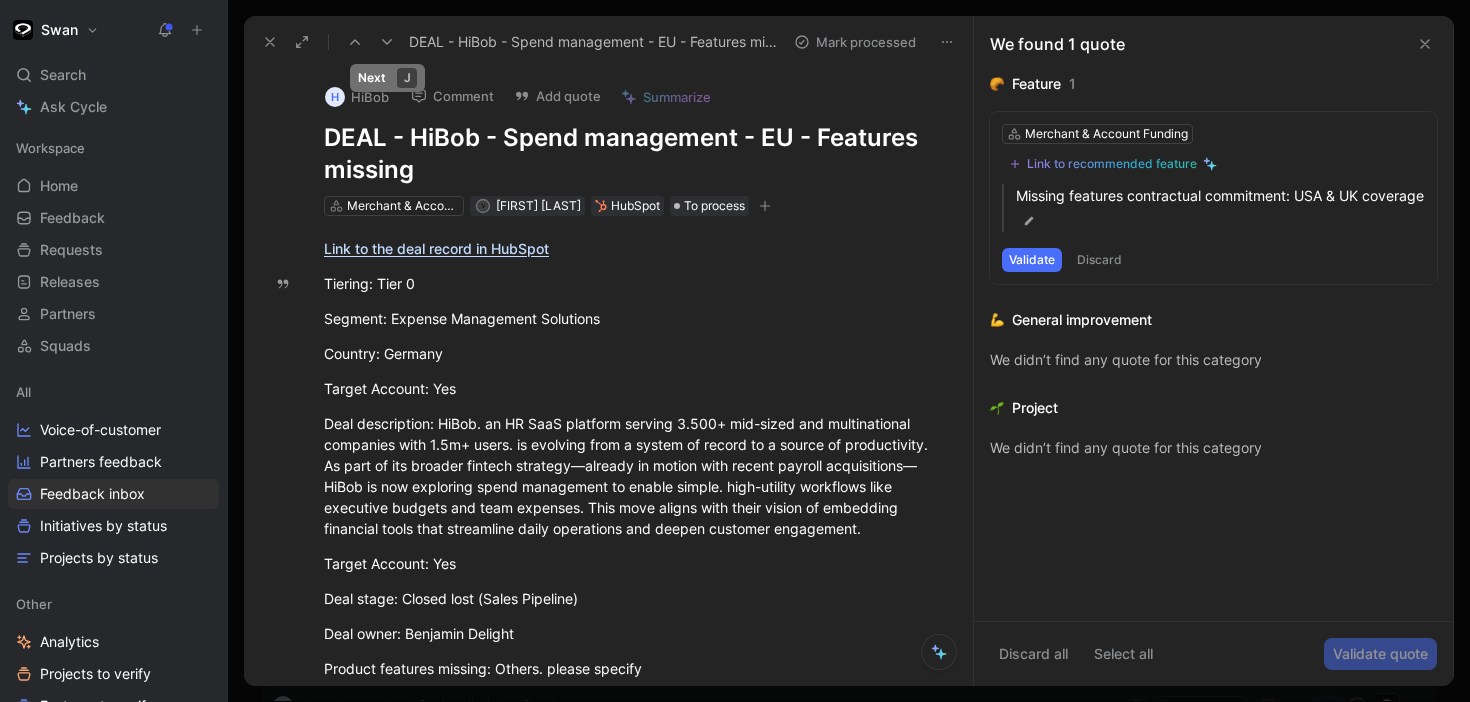 click 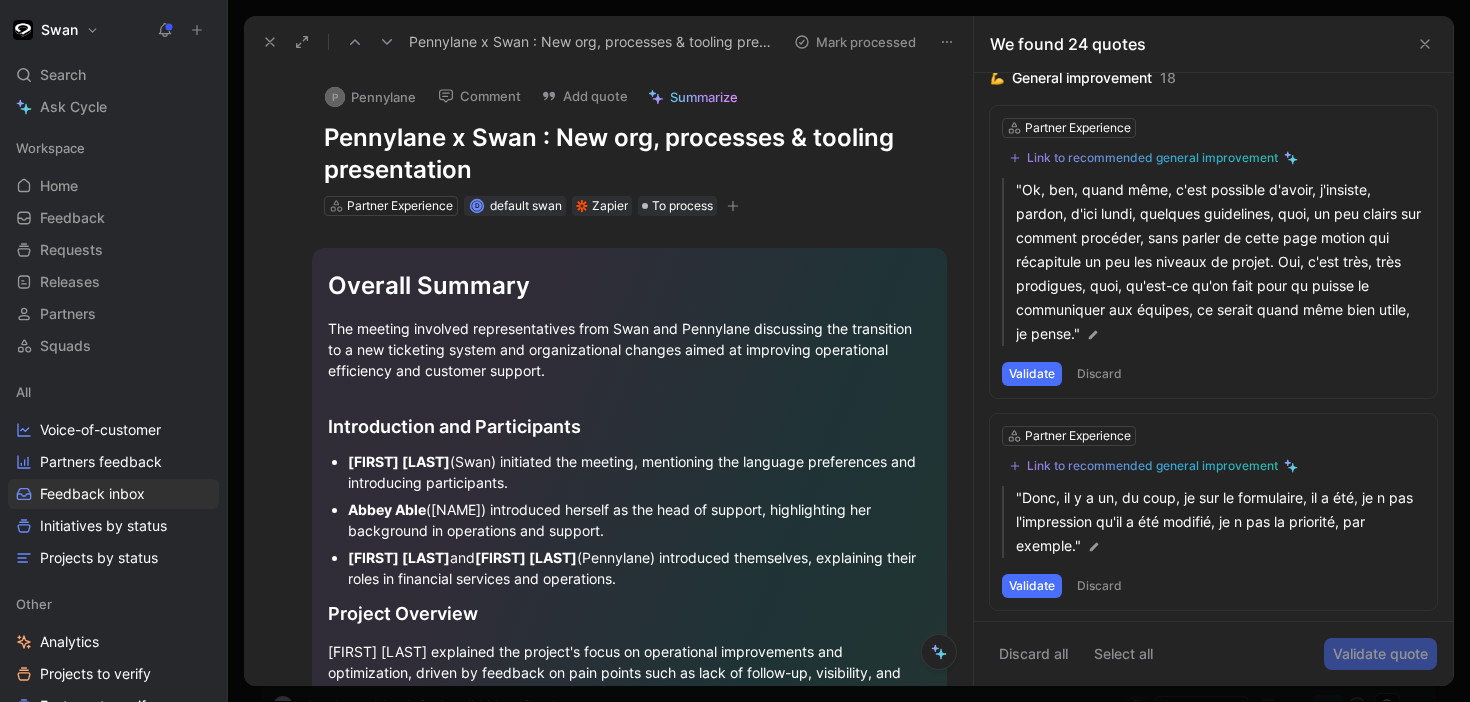 scroll, scrollTop: 0, scrollLeft: 0, axis: both 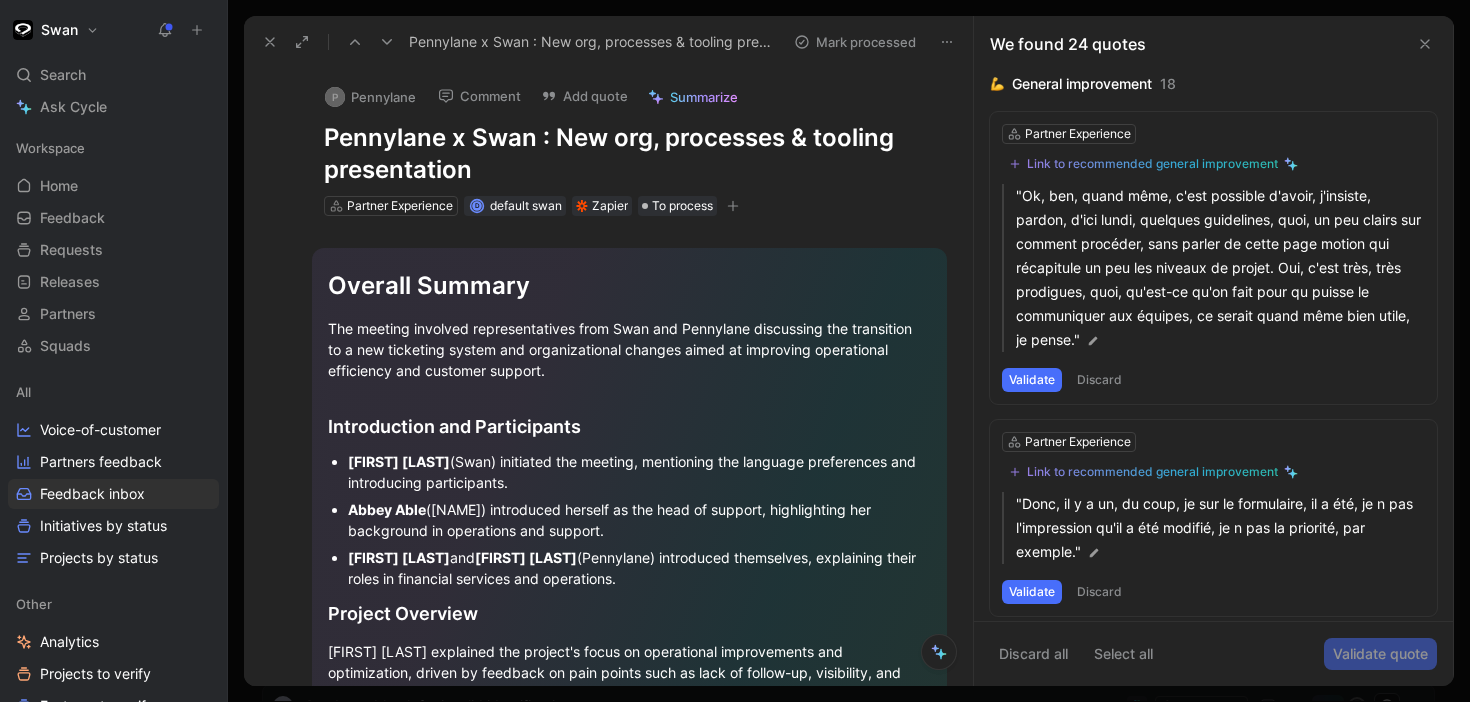 click on "Discard" at bounding box center [1099, 380] 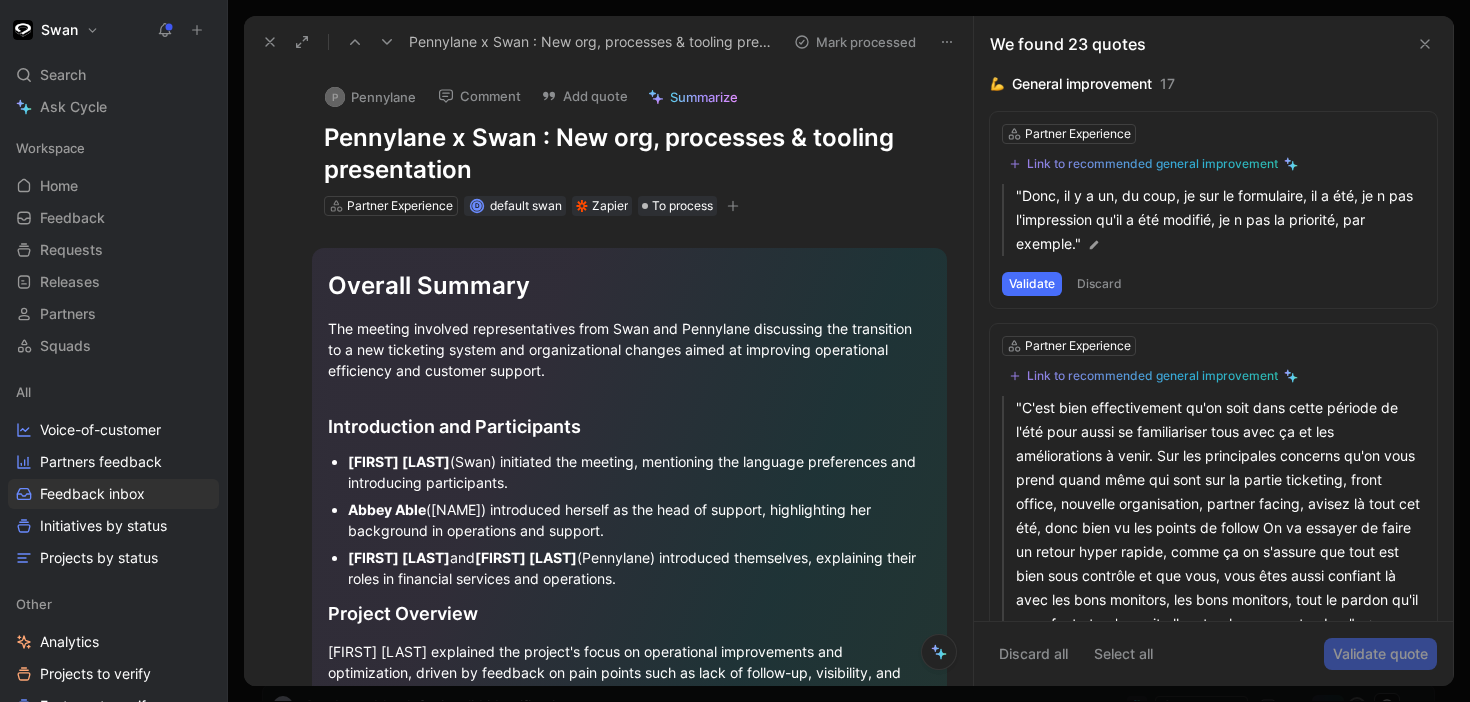 click on "Discard" at bounding box center [1099, 284] 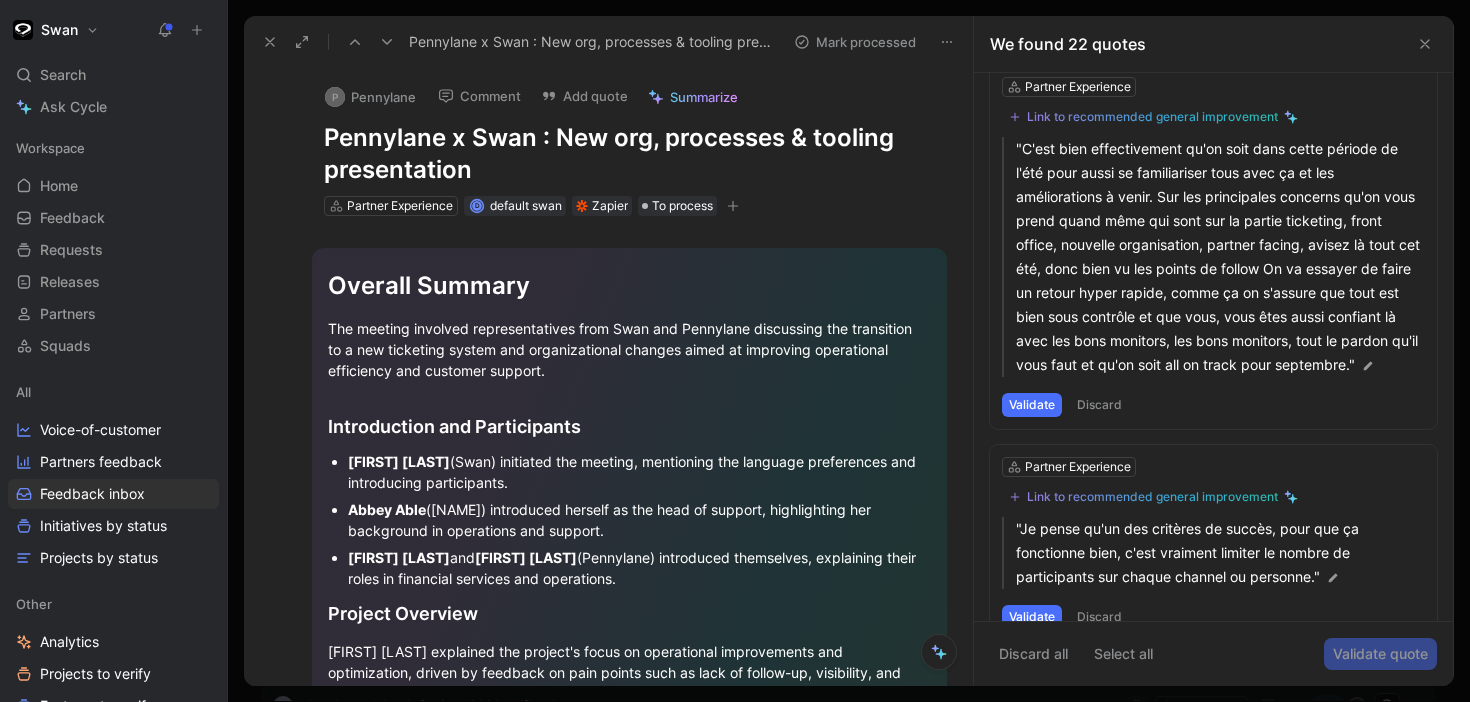 scroll, scrollTop: 44, scrollLeft: 0, axis: vertical 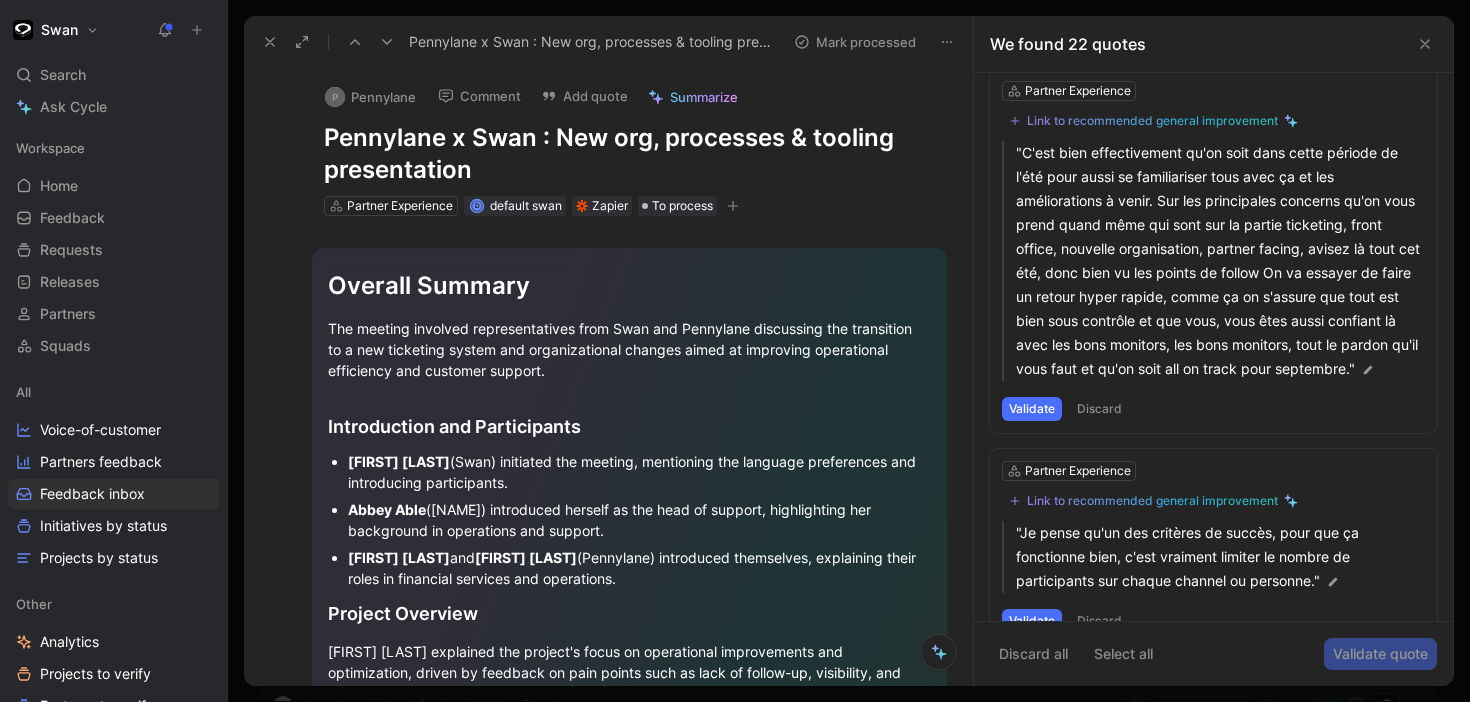 click on "Discard" at bounding box center [1099, 409] 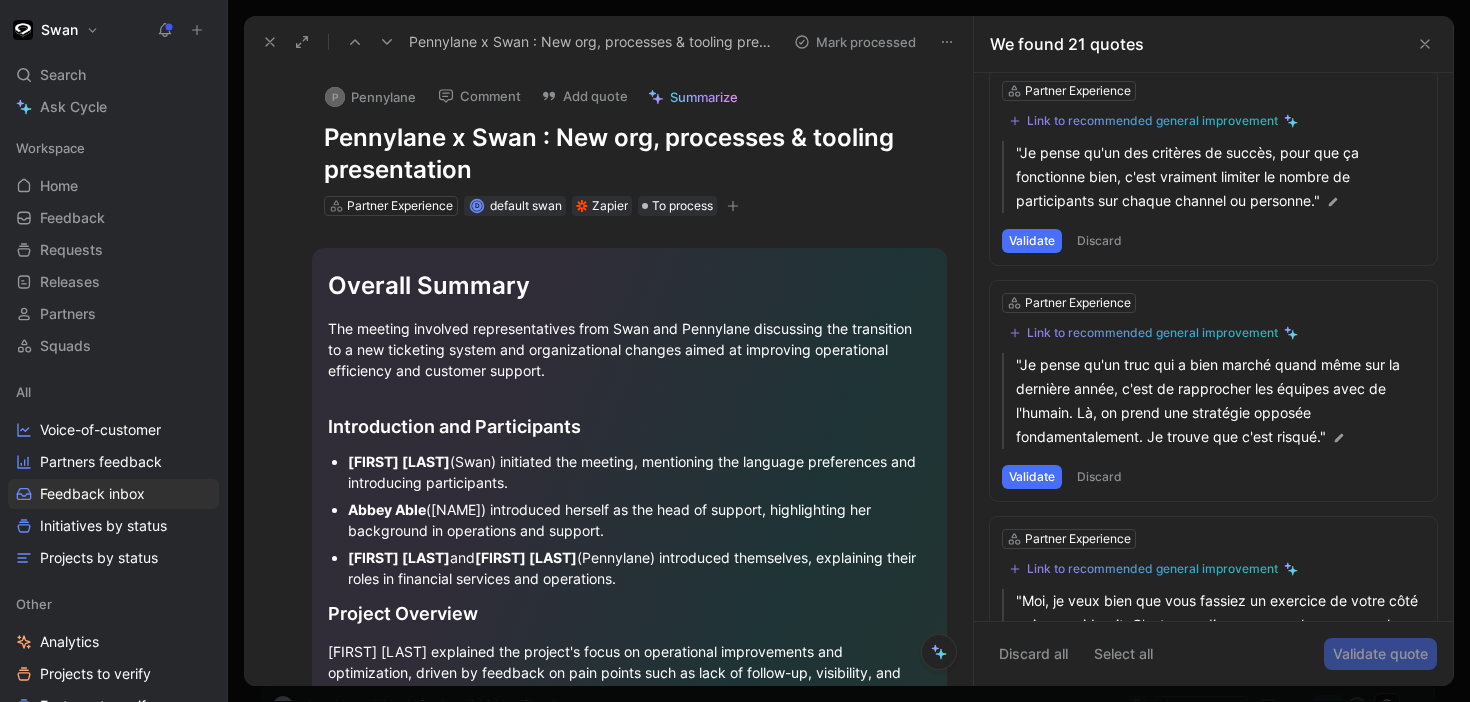 click 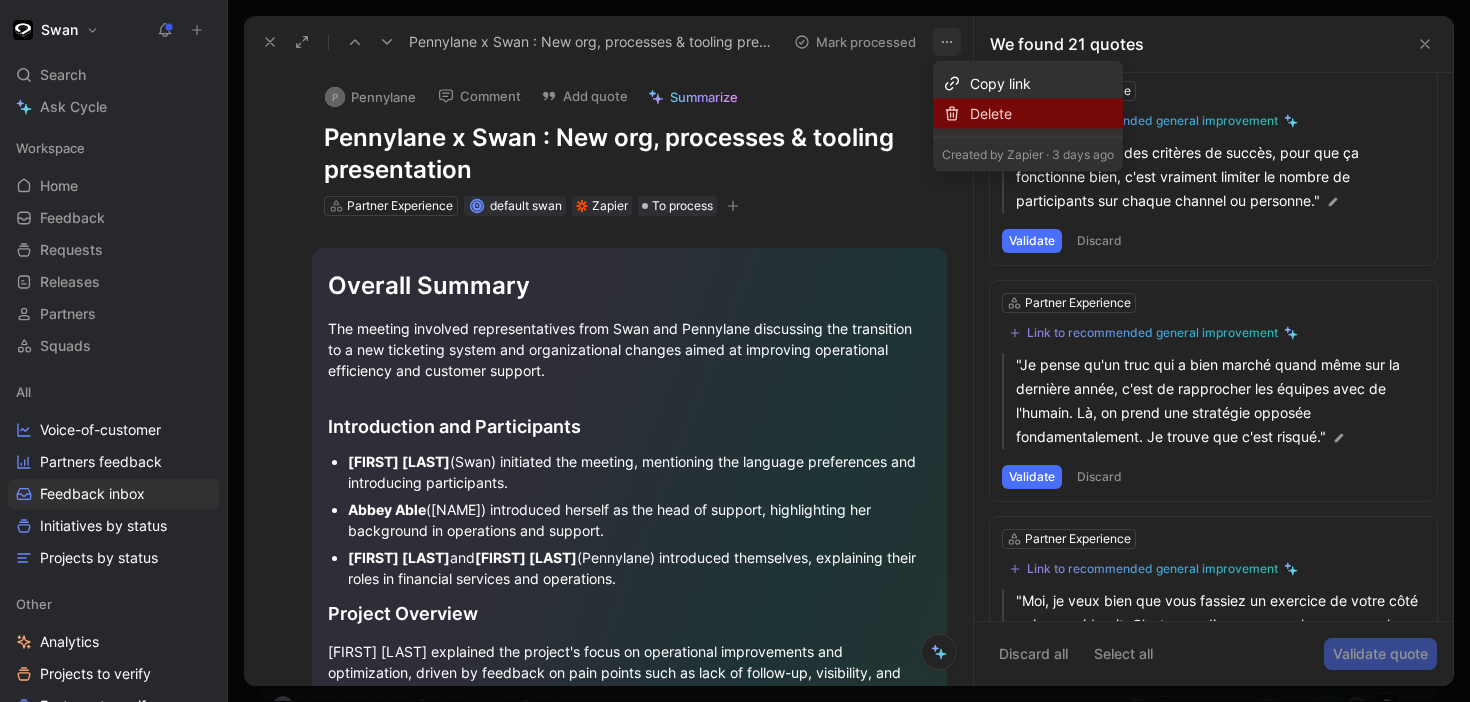 click on "Delete" at bounding box center (1042, 114) 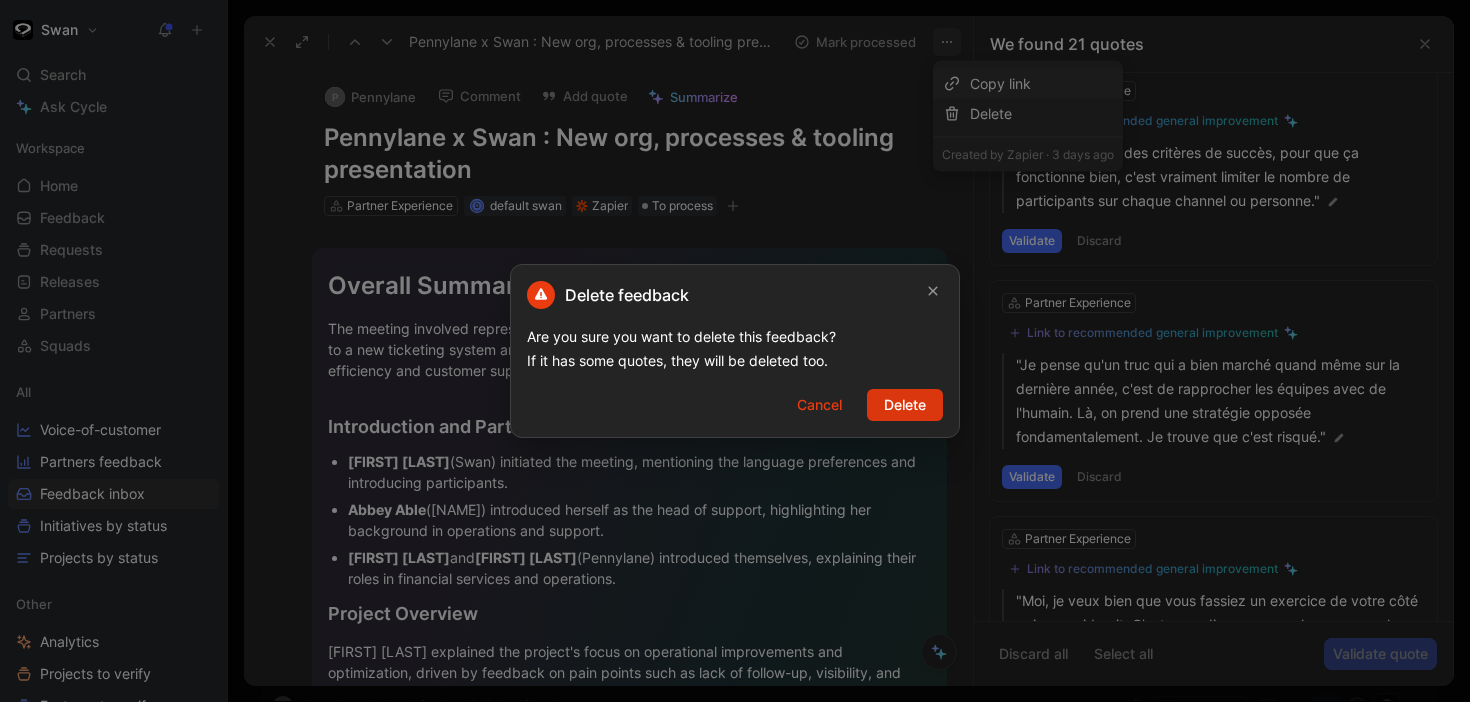 click on "Delete" at bounding box center (905, 405) 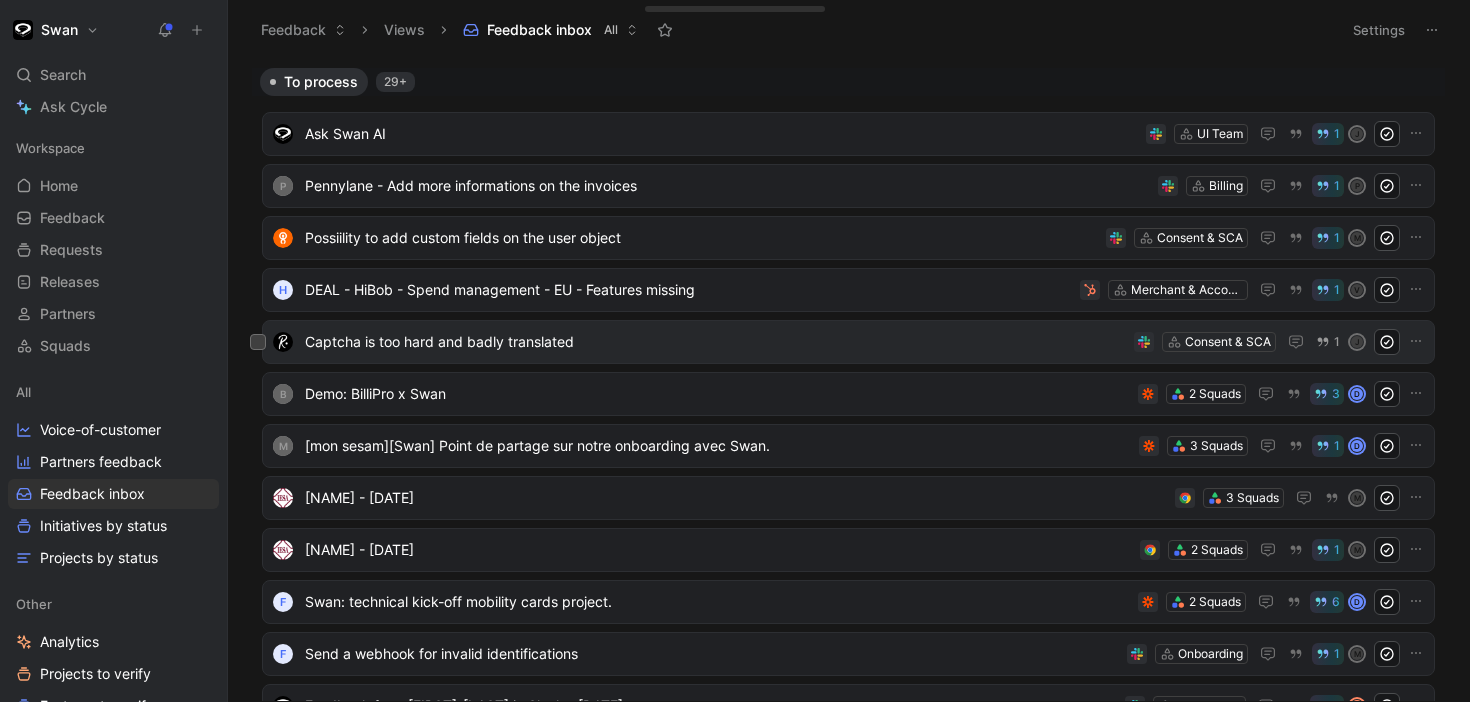 click on "Captcha is too hard and badly translated" at bounding box center (715, 342) 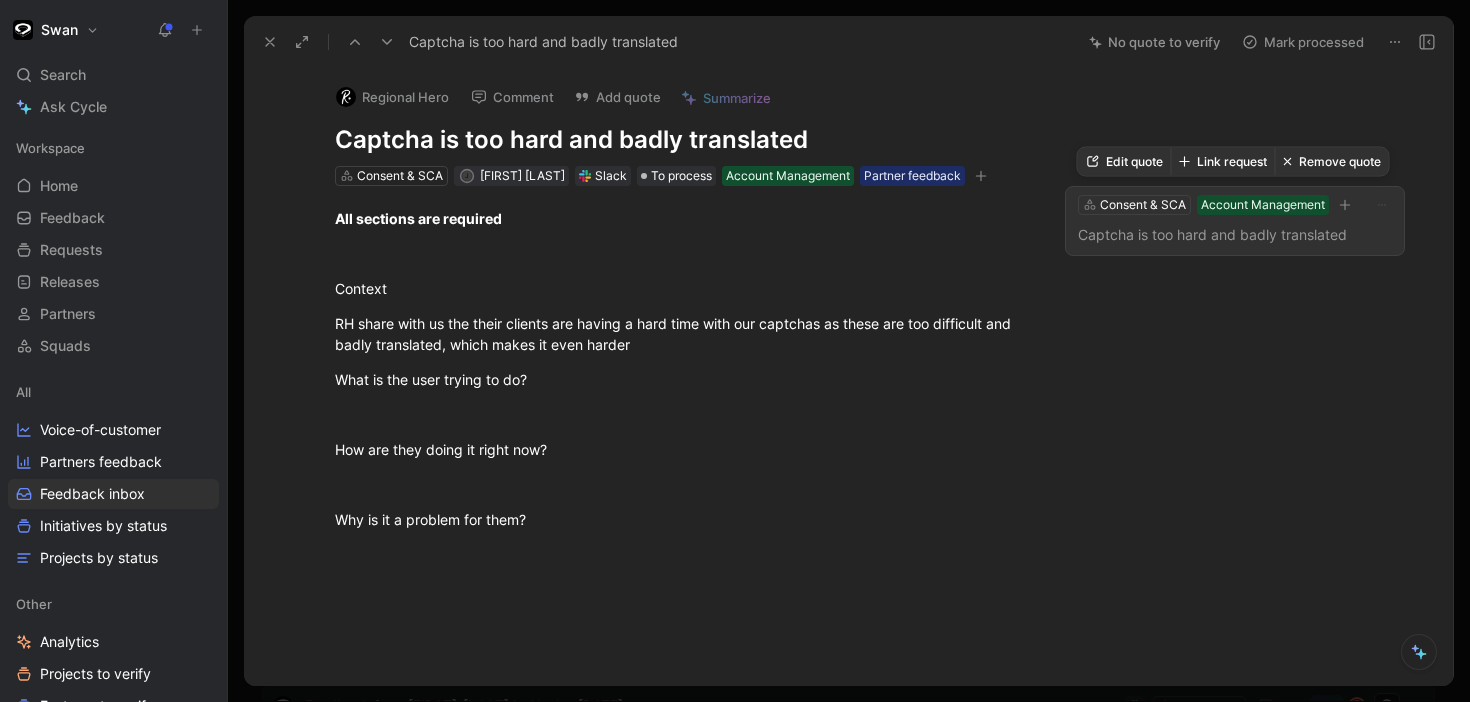click on "Captcha is too hard and badly translated" at bounding box center (1235, 235) 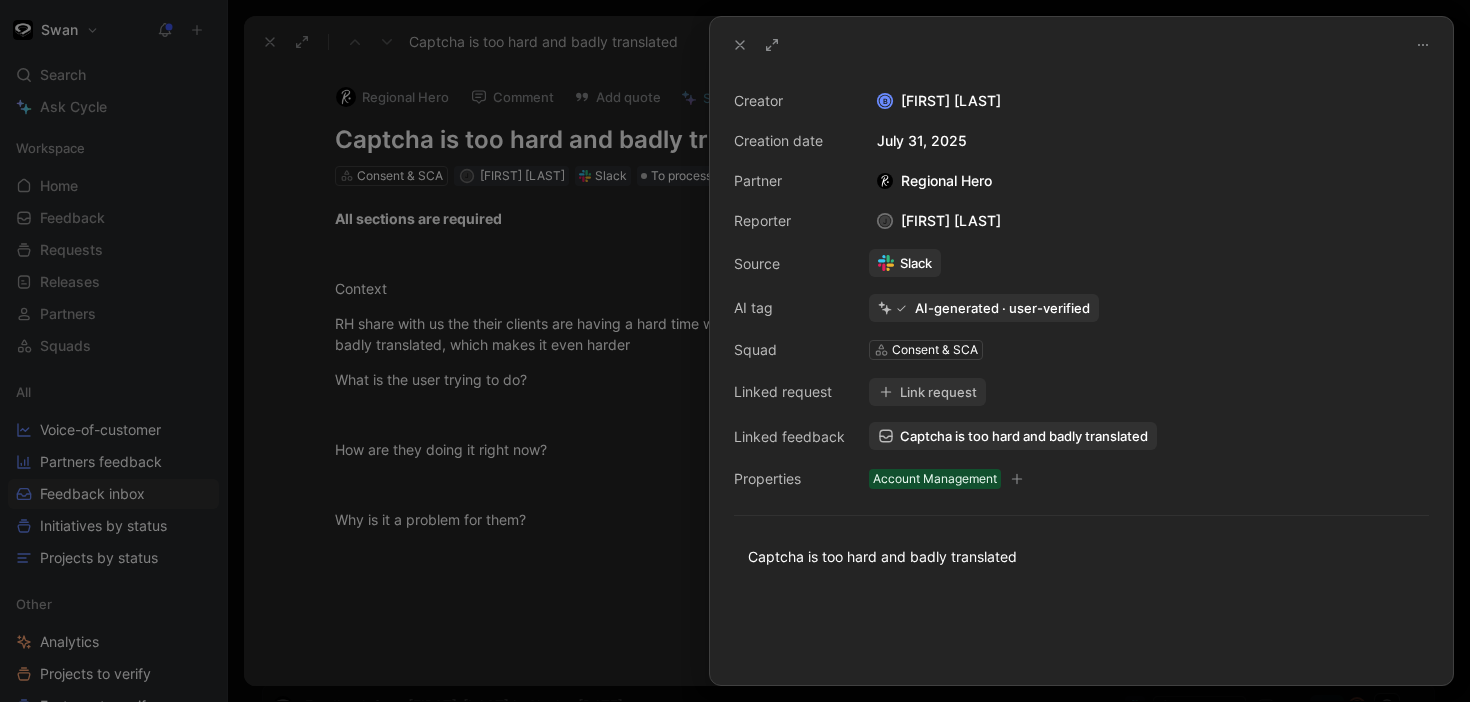 click 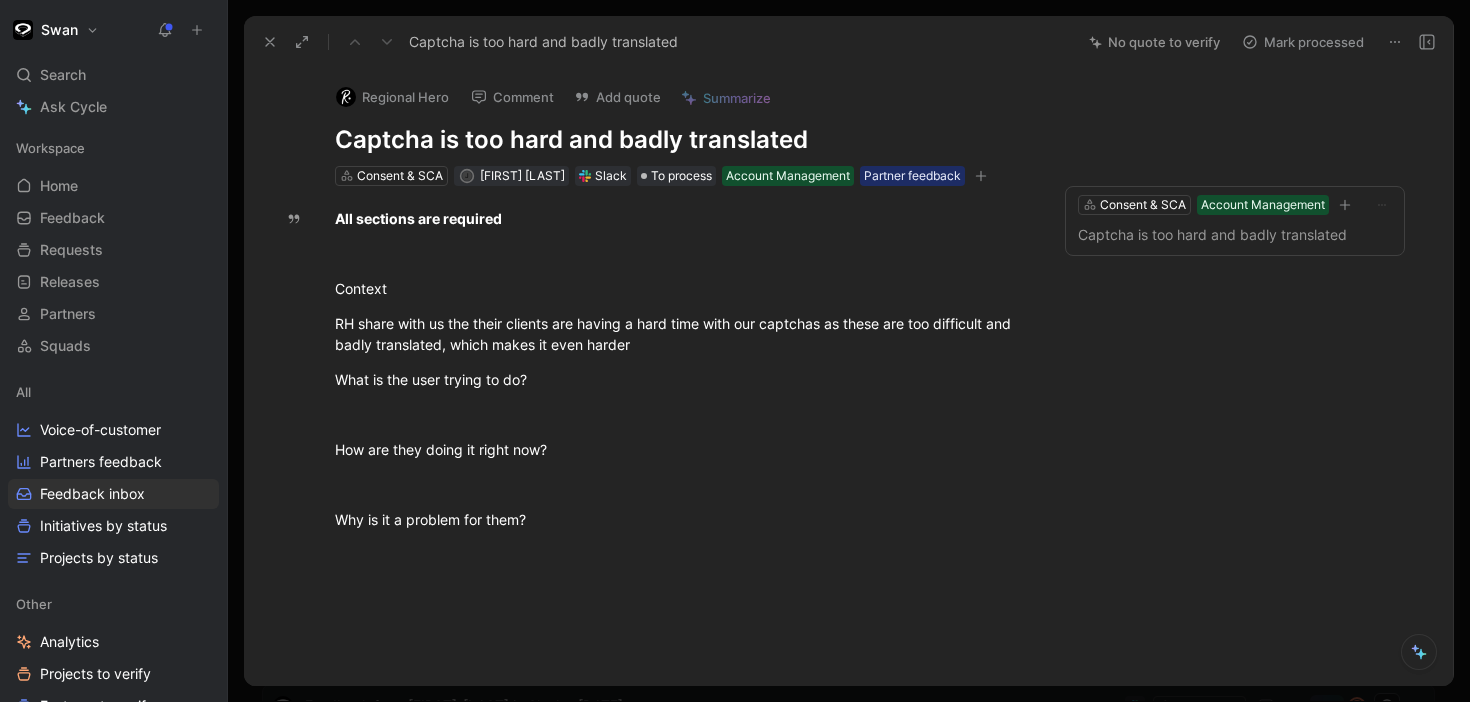 click at bounding box center (270, 42) 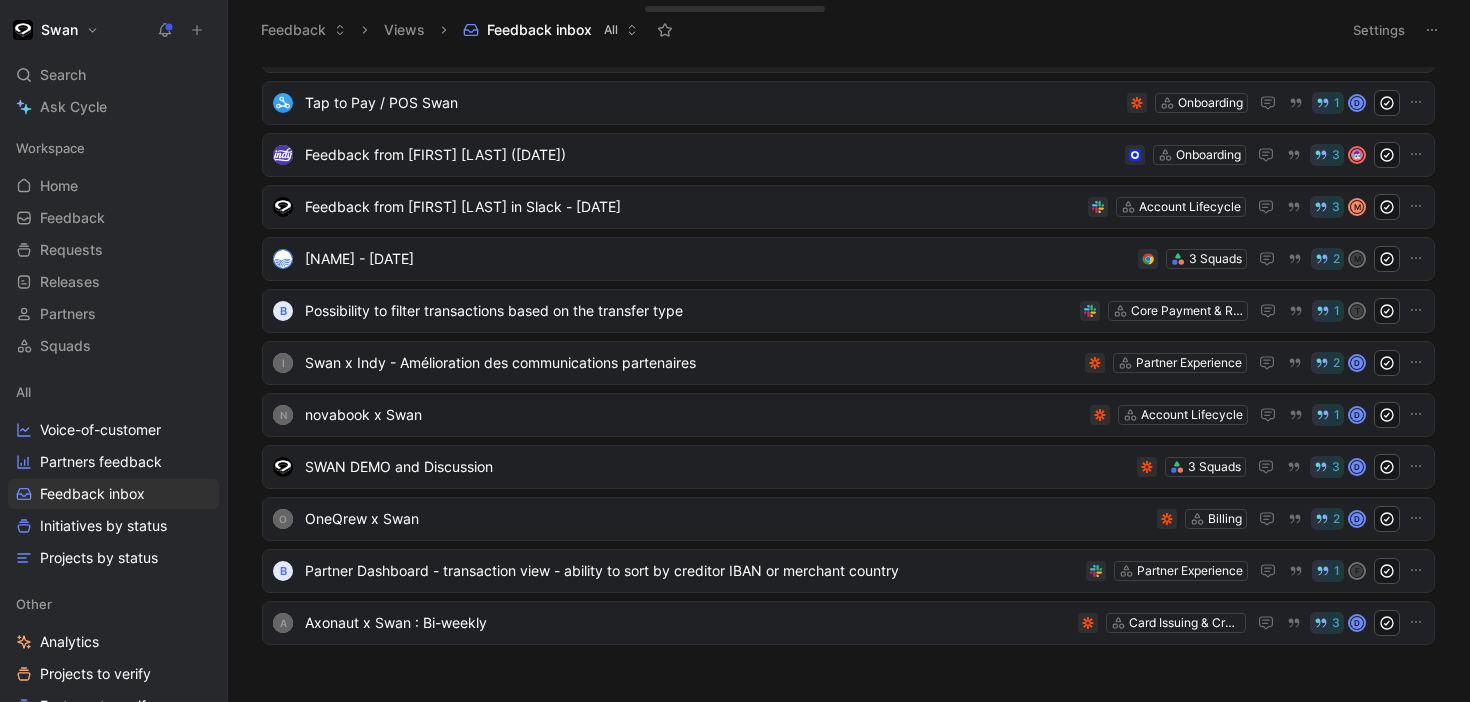 scroll, scrollTop: 0, scrollLeft: 0, axis: both 